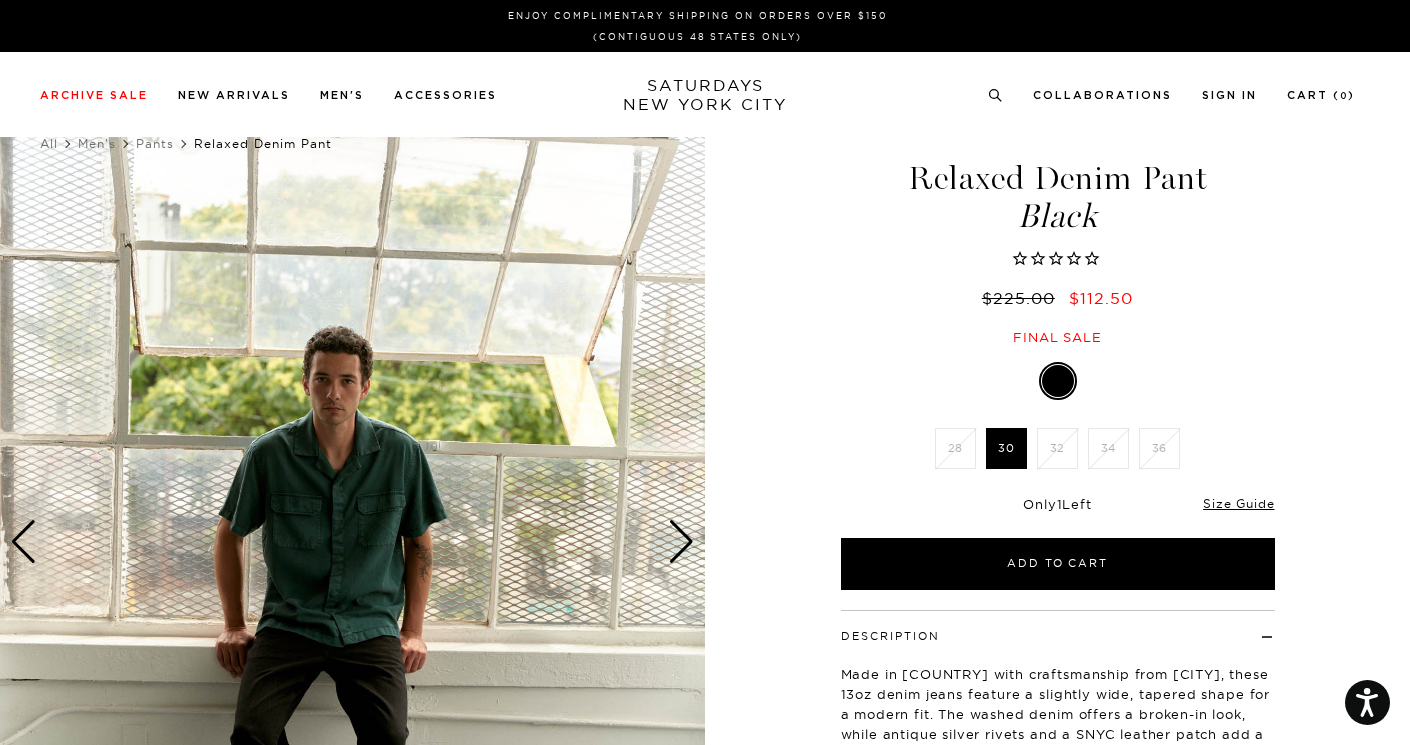 scroll, scrollTop: 0, scrollLeft: 1, axis: horizontal 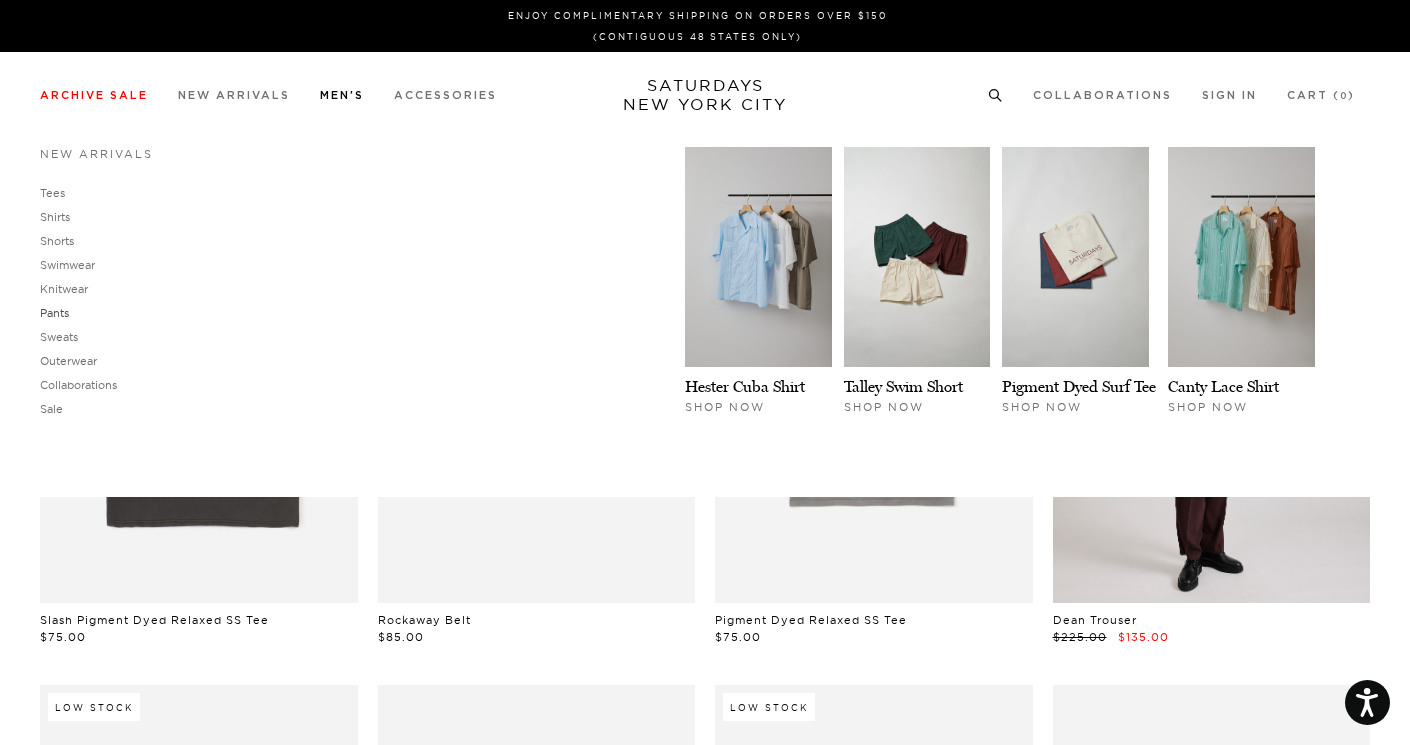 click on "Pants" at bounding box center (54, 313) 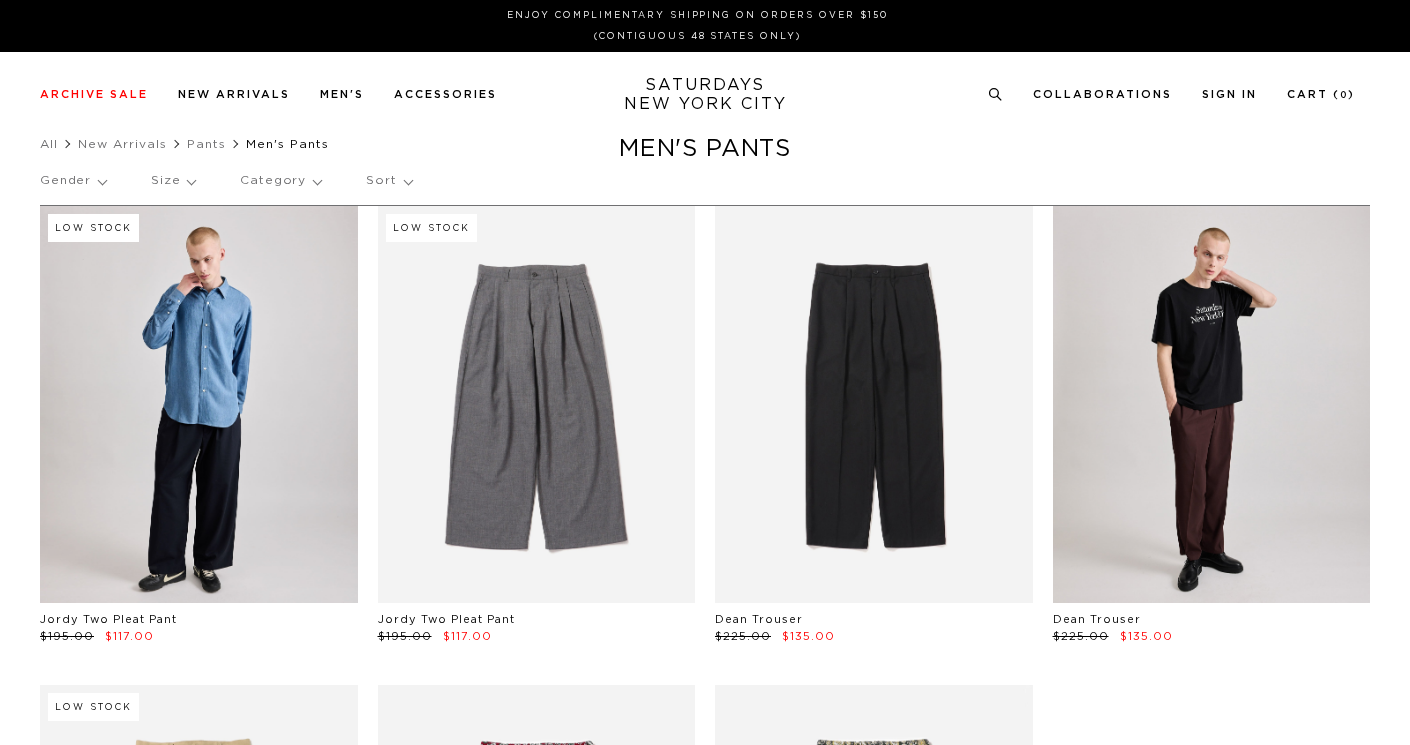 scroll, scrollTop: 0, scrollLeft: 0, axis: both 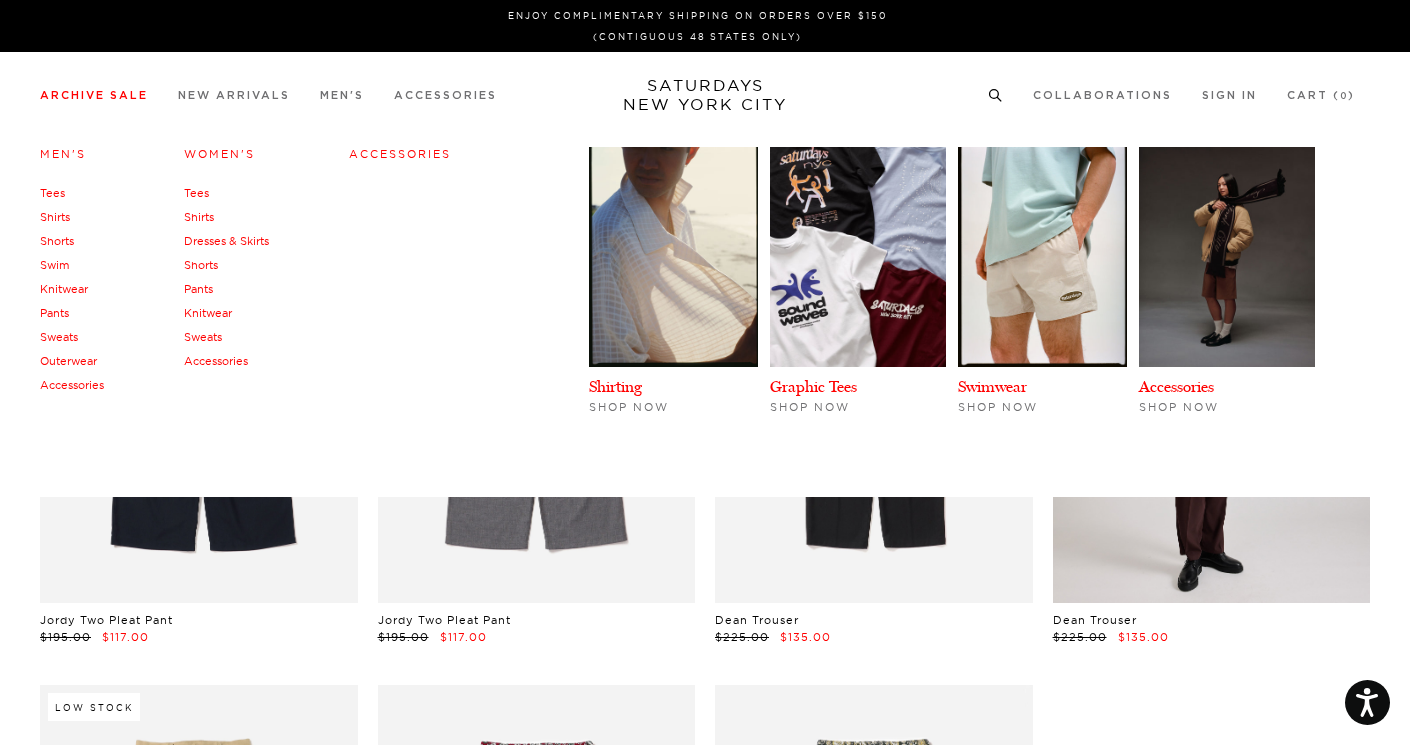 click on "Pants" at bounding box center [54, 313] 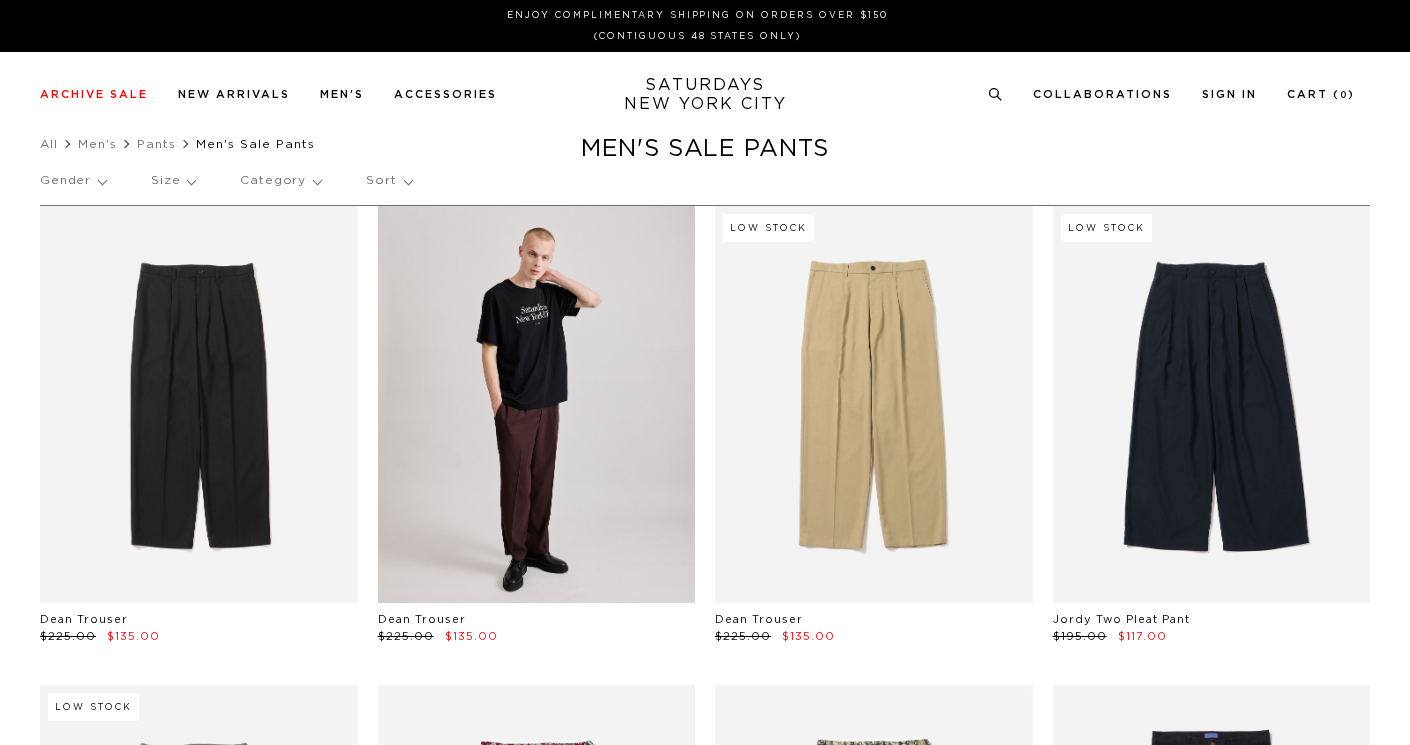 scroll, scrollTop: 0, scrollLeft: 0, axis: both 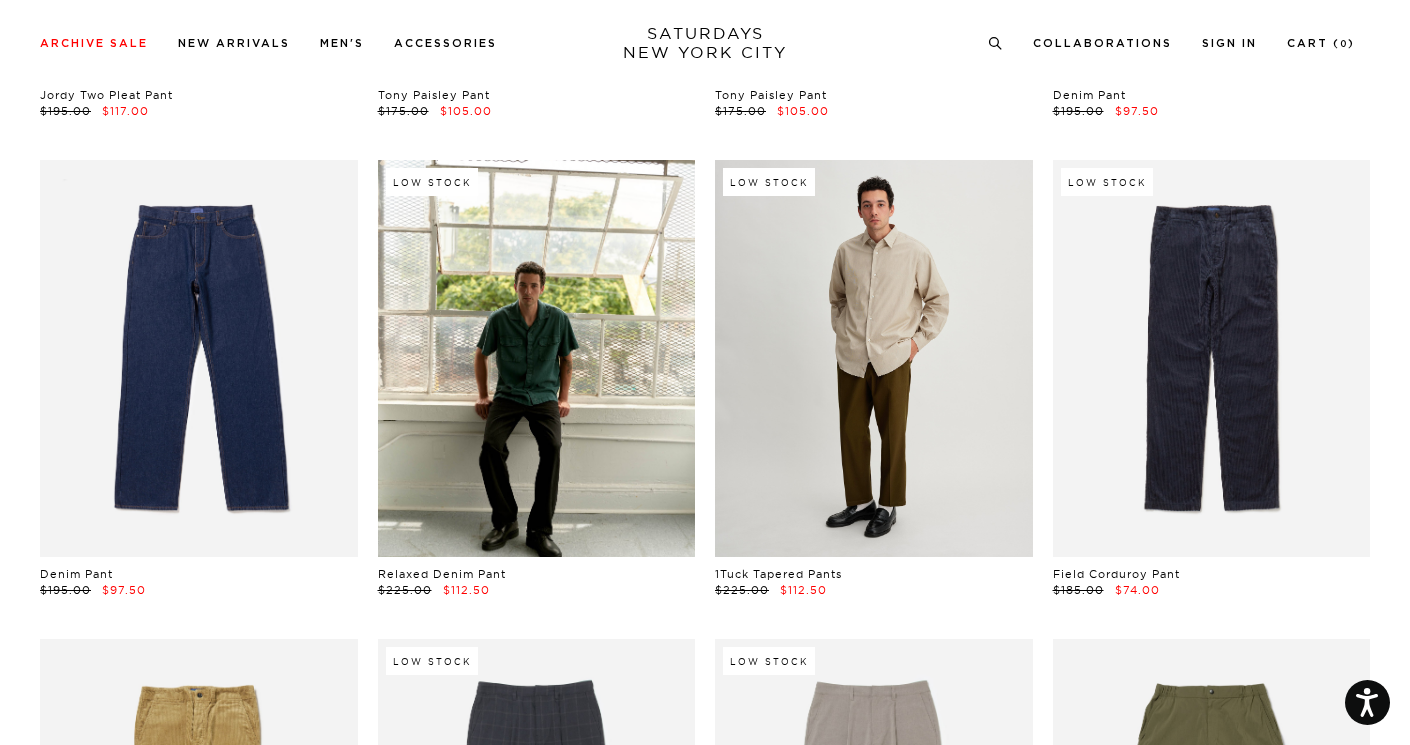click at bounding box center (874, 358) 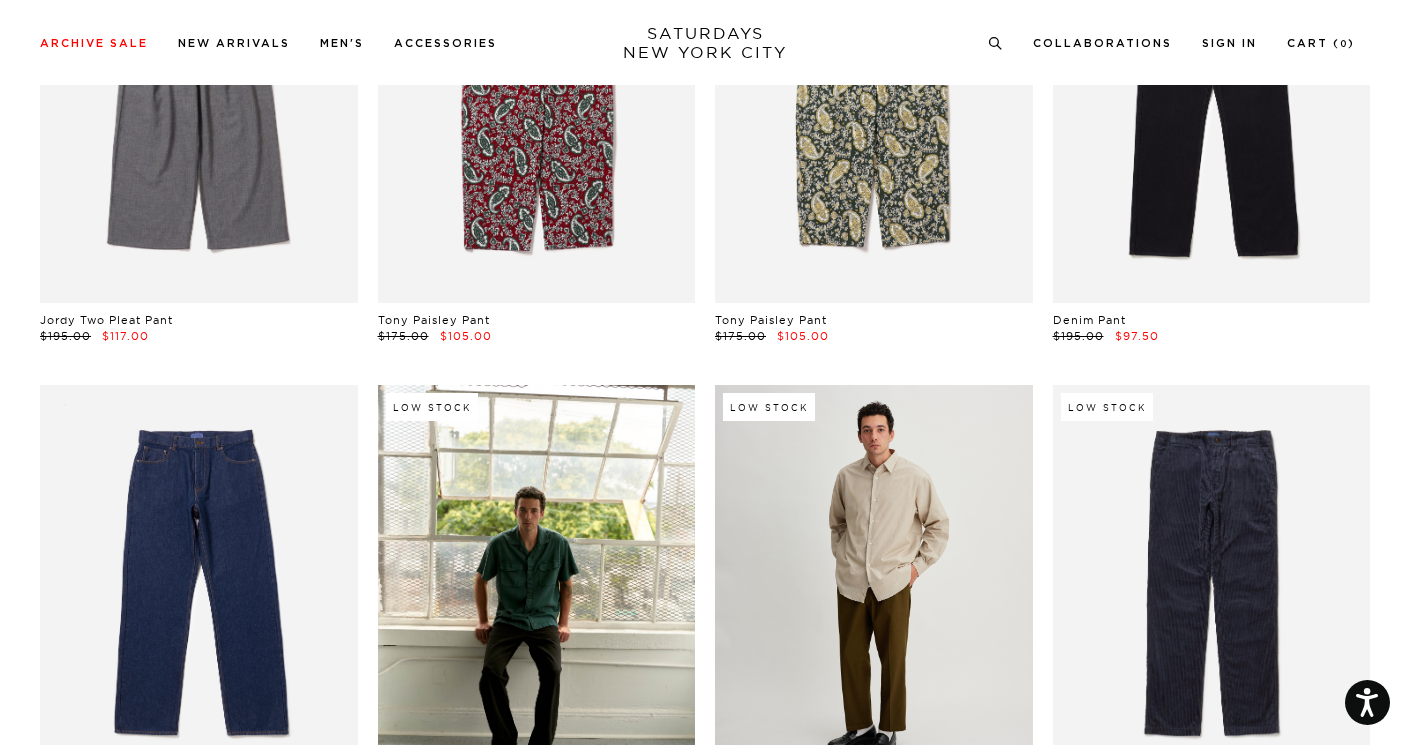 scroll, scrollTop: 766, scrollLeft: 0, axis: vertical 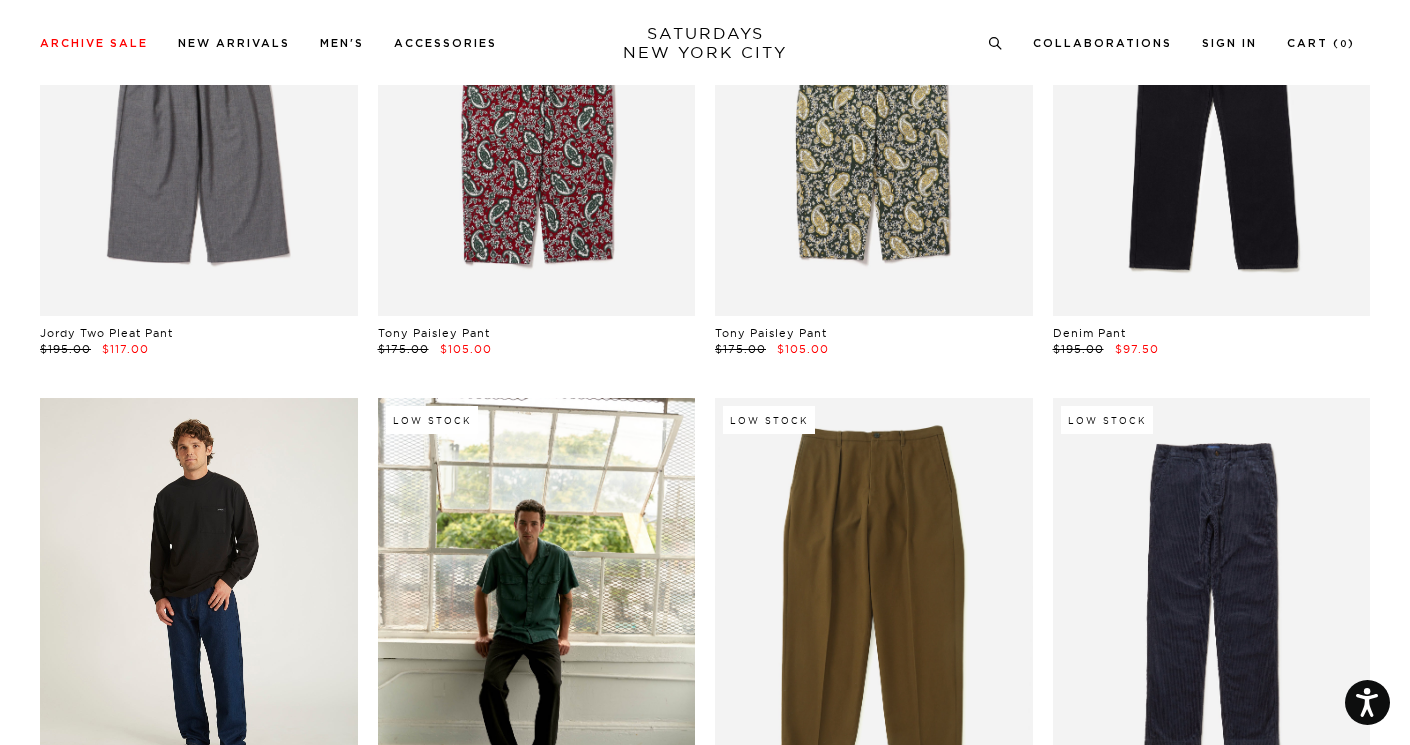 click at bounding box center (199, 596) 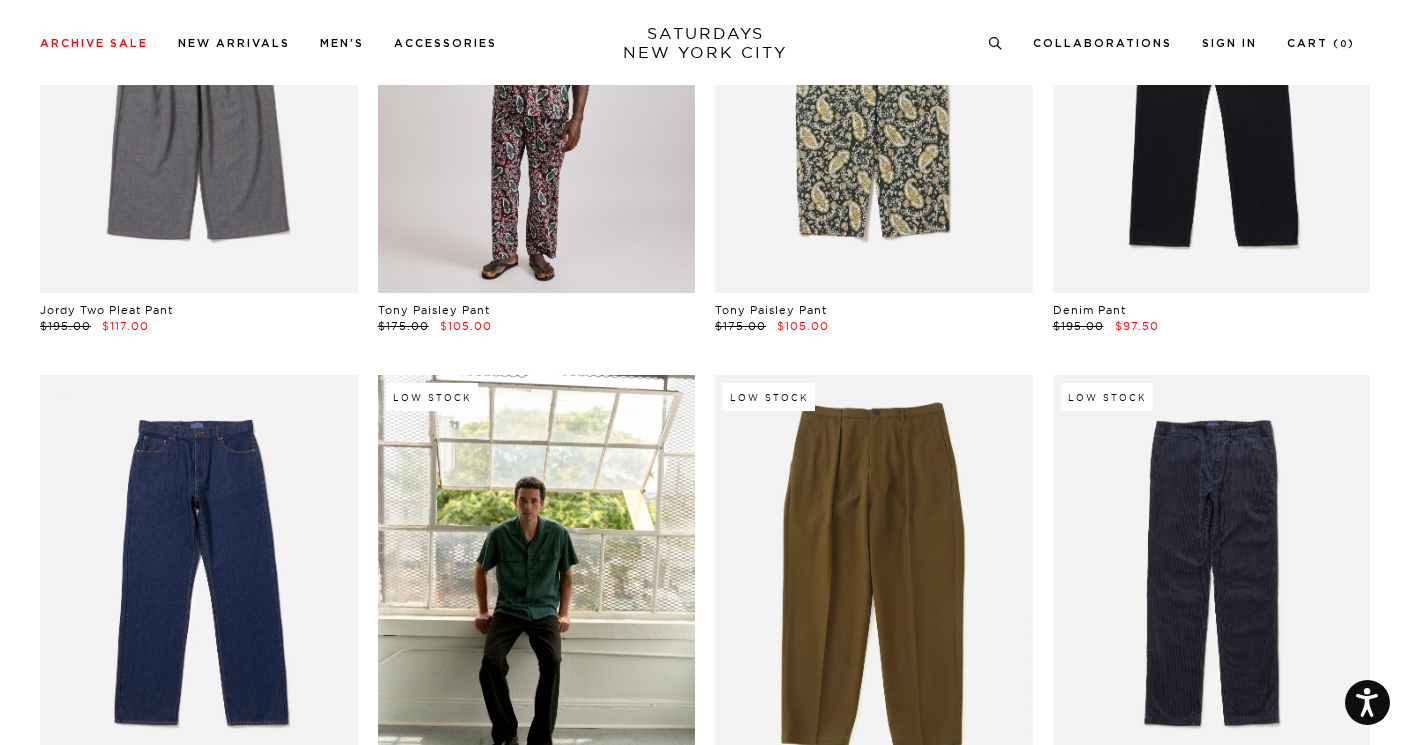 scroll, scrollTop: 947, scrollLeft: 0, axis: vertical 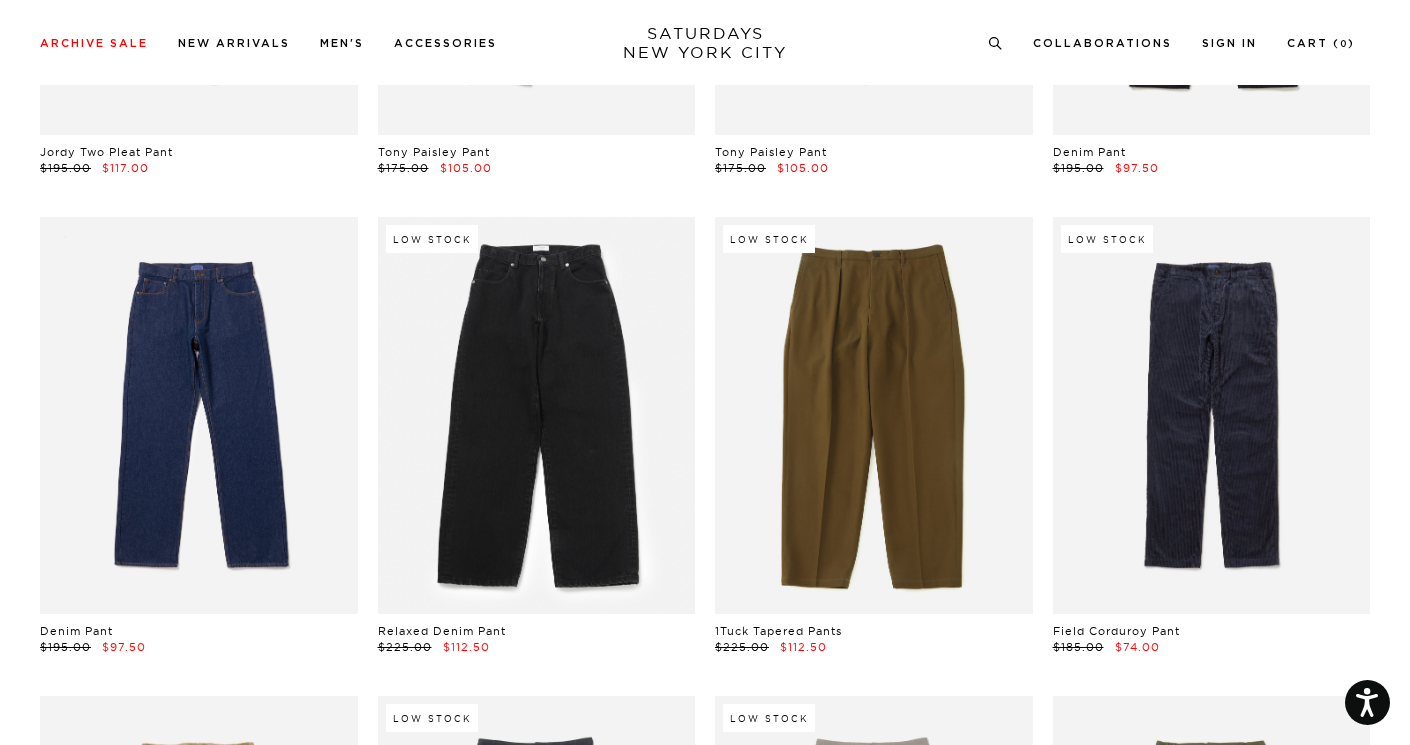 click at bounding box center [537, 415] 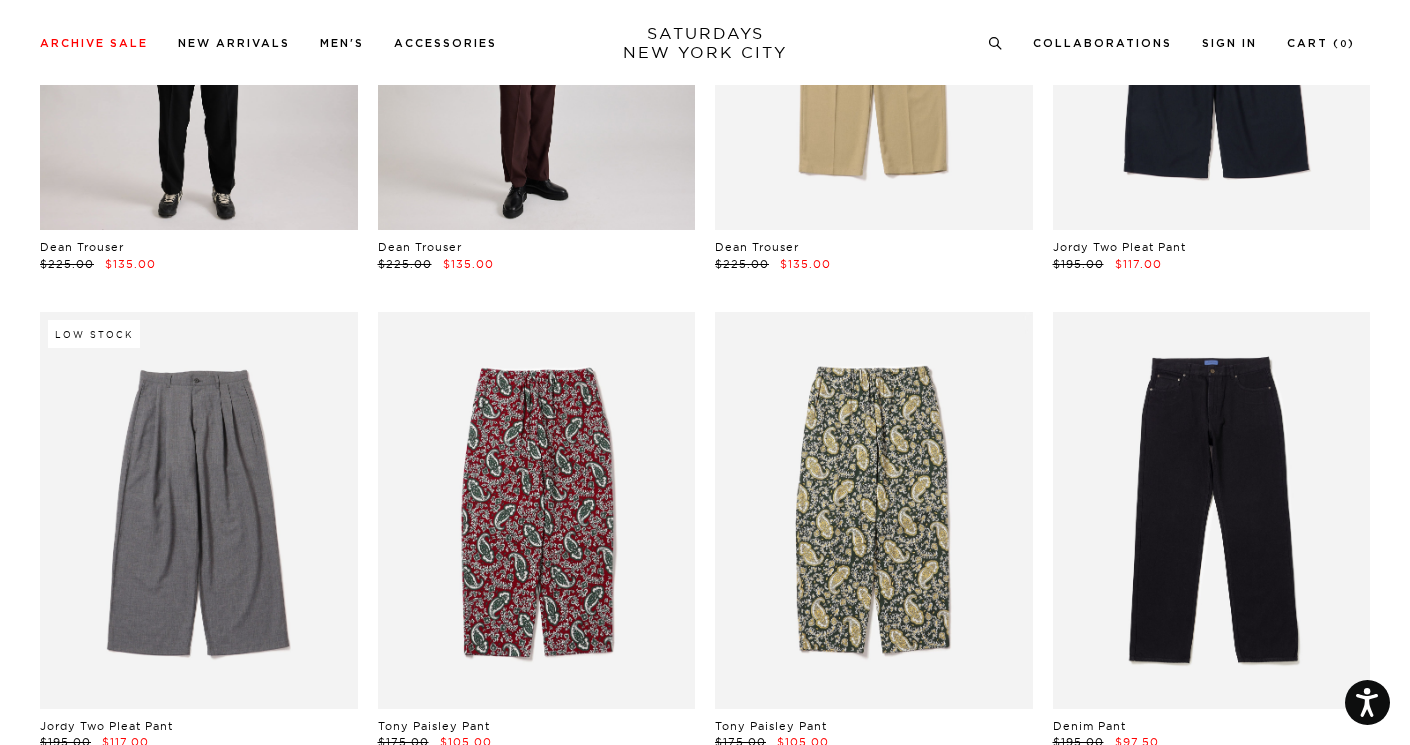 scroll, scrollTop: 819, scrollLeft: 0, axis: vertical 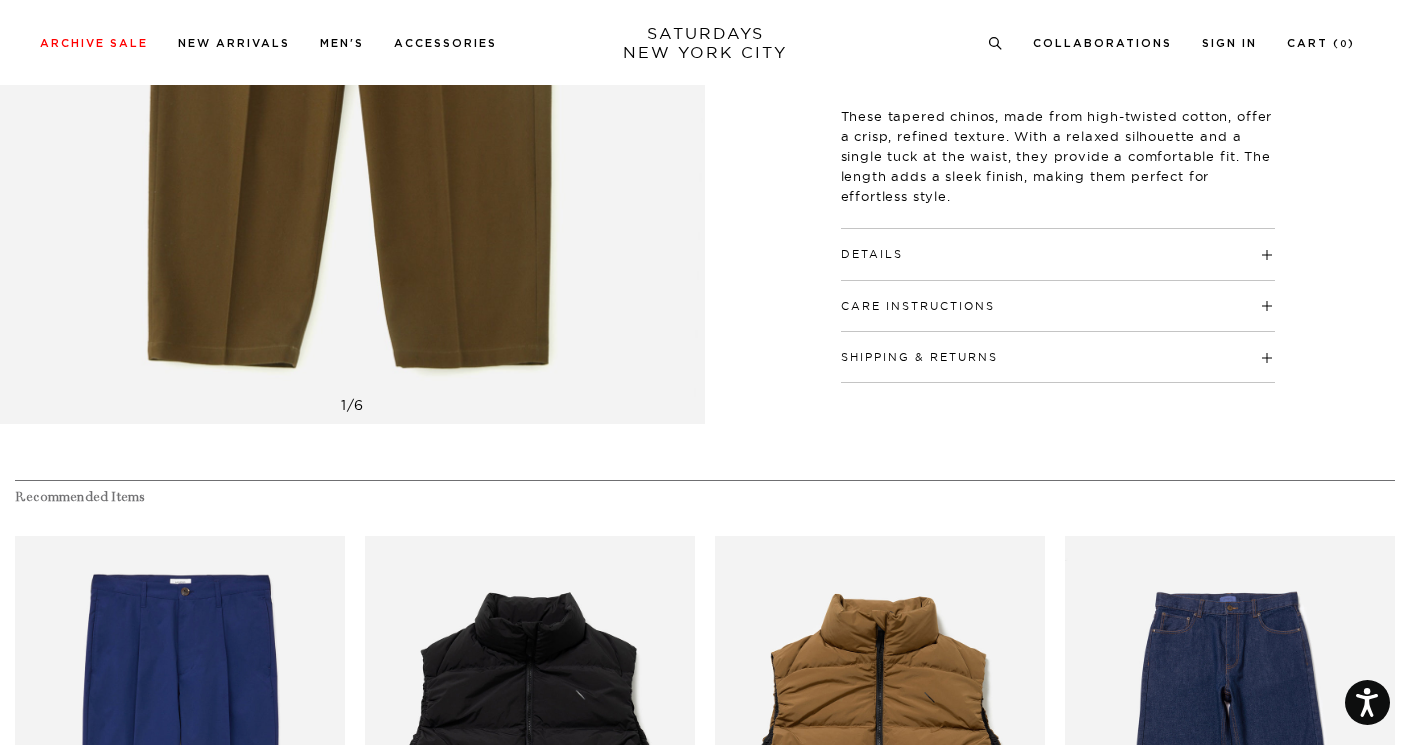 click on "Details" at bounding box center (1058, 245) 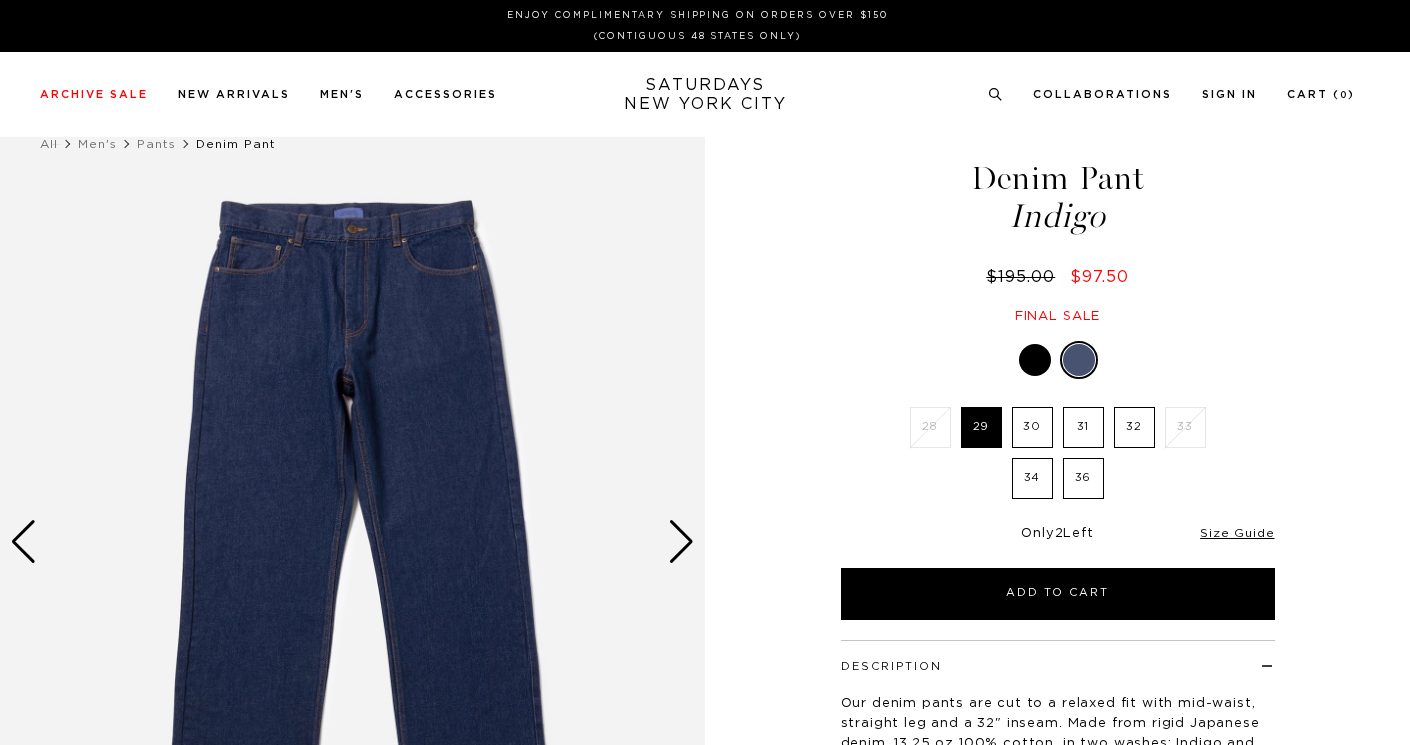 scroll, scrollTop: 0, scrollLeft: 0, axis: both 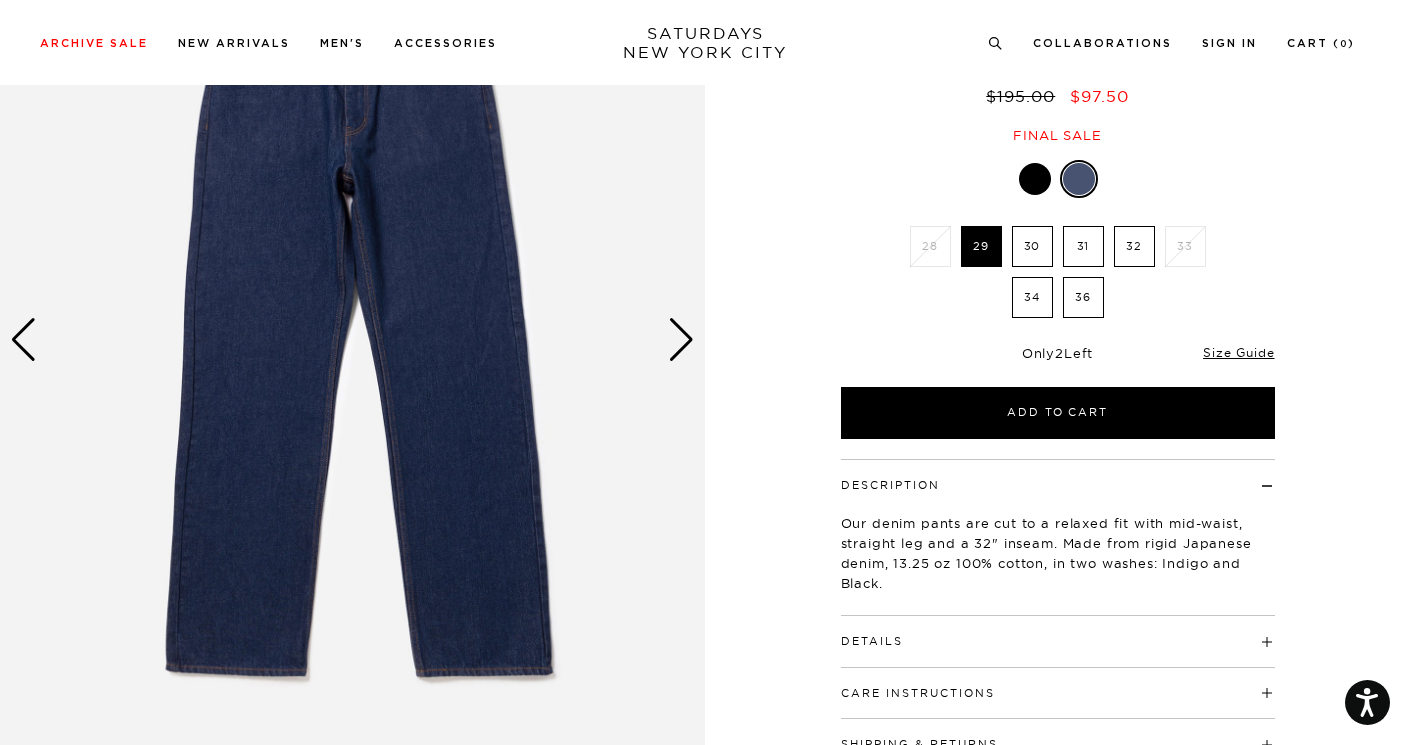 click at bounding box center (352, 339) 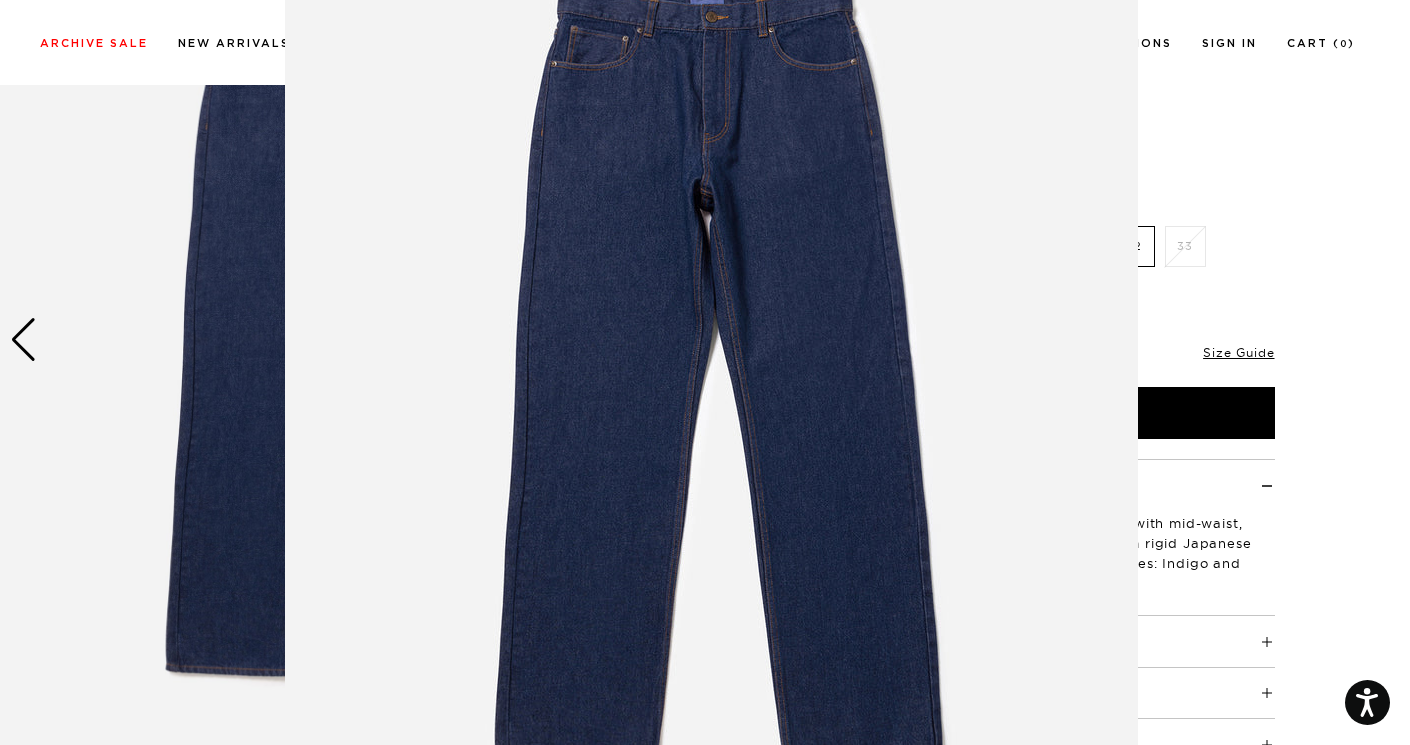 scroll, scrollTop: 128, scrollLeft: 0, axis: vertical 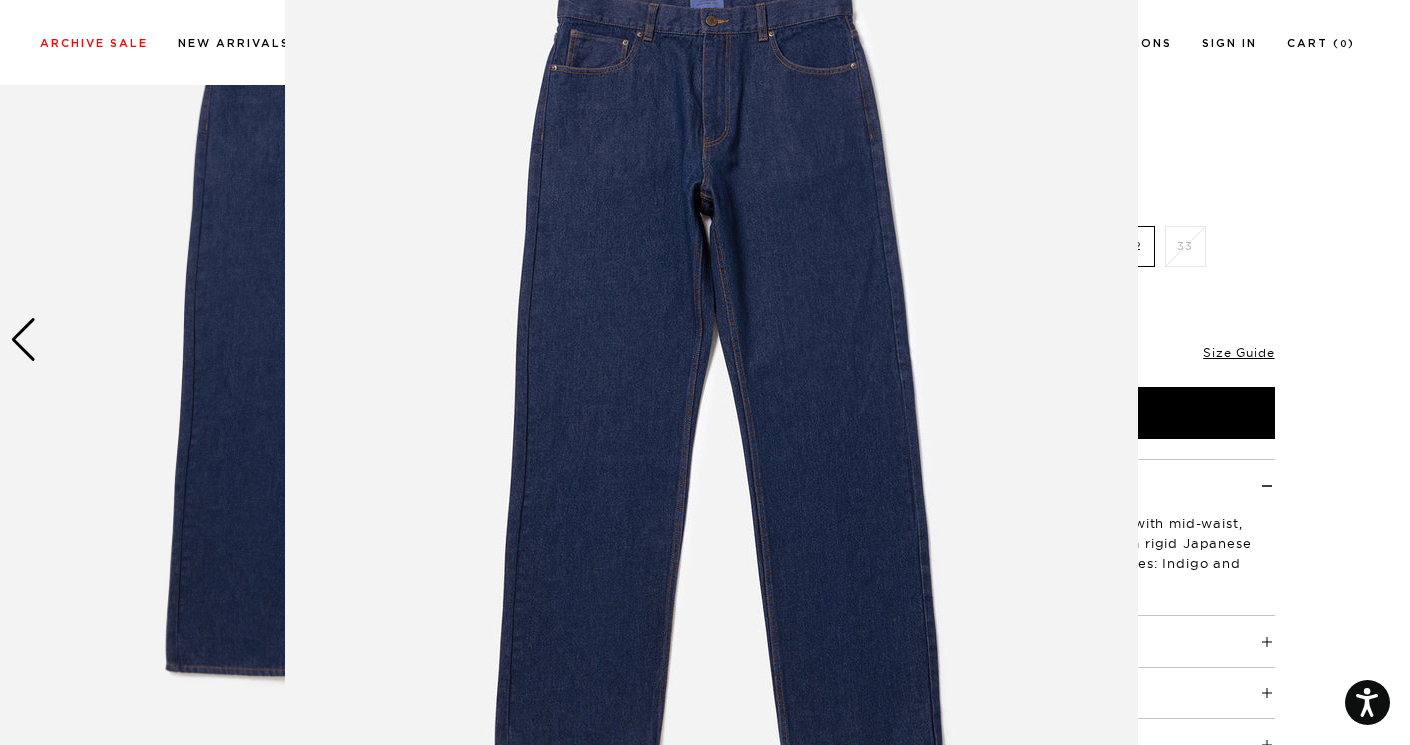 click at bounding box center (711, 384) 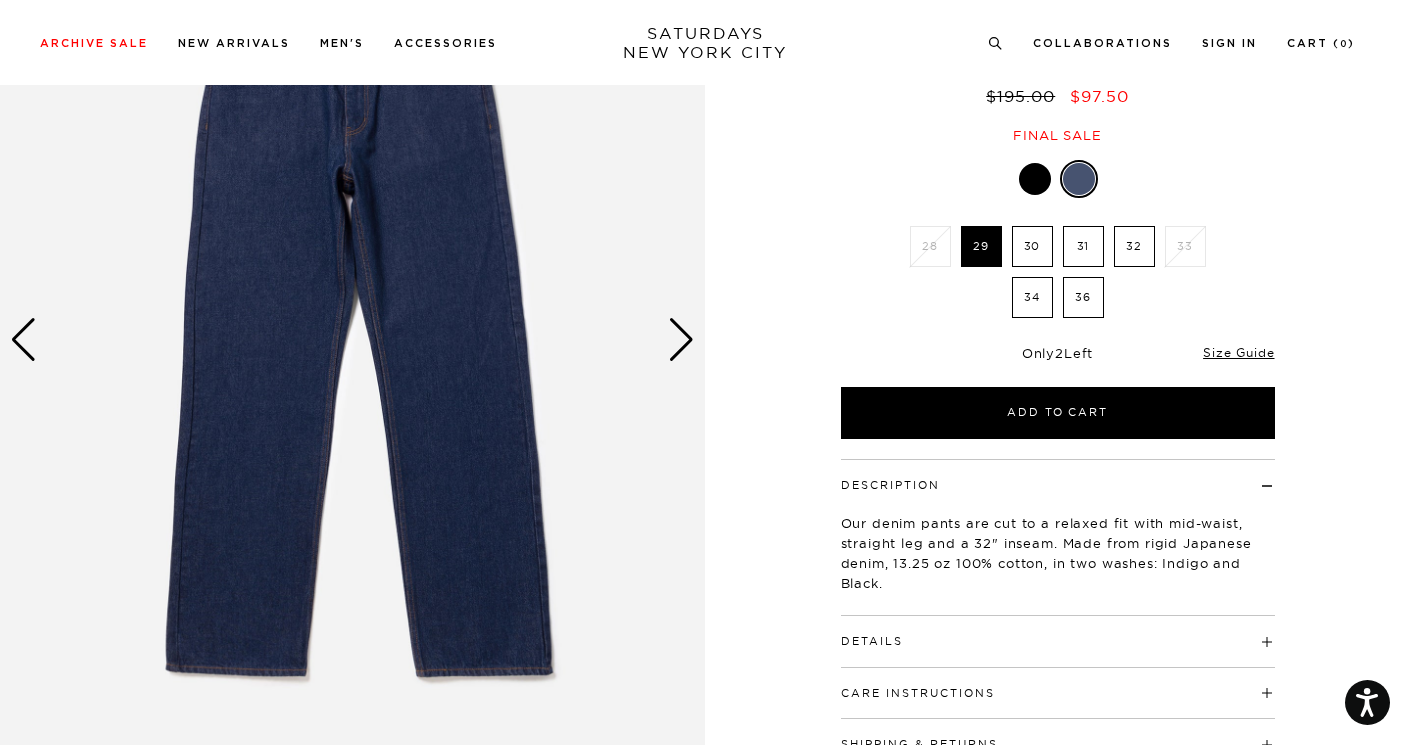 click at bounding box center [681, 340] 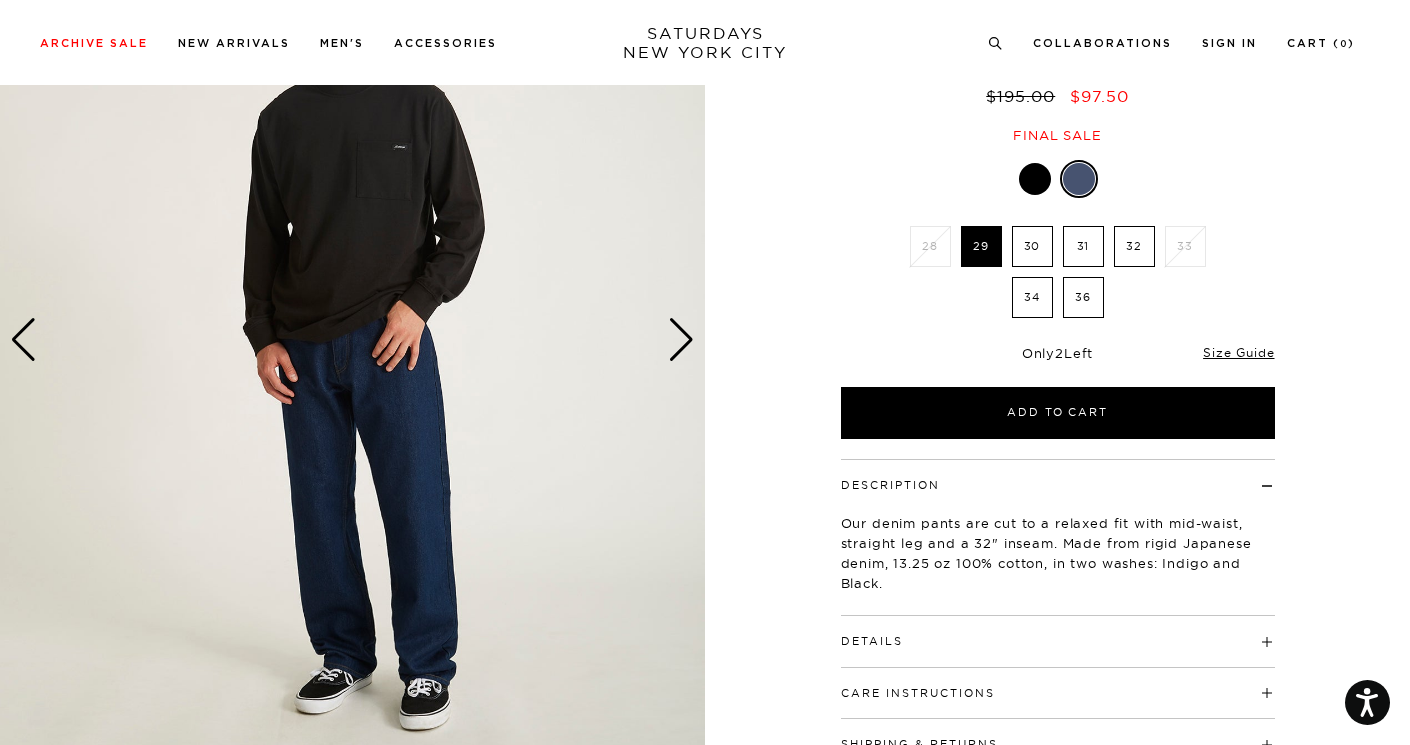 click on "Details" at bounding box center (872, 641) 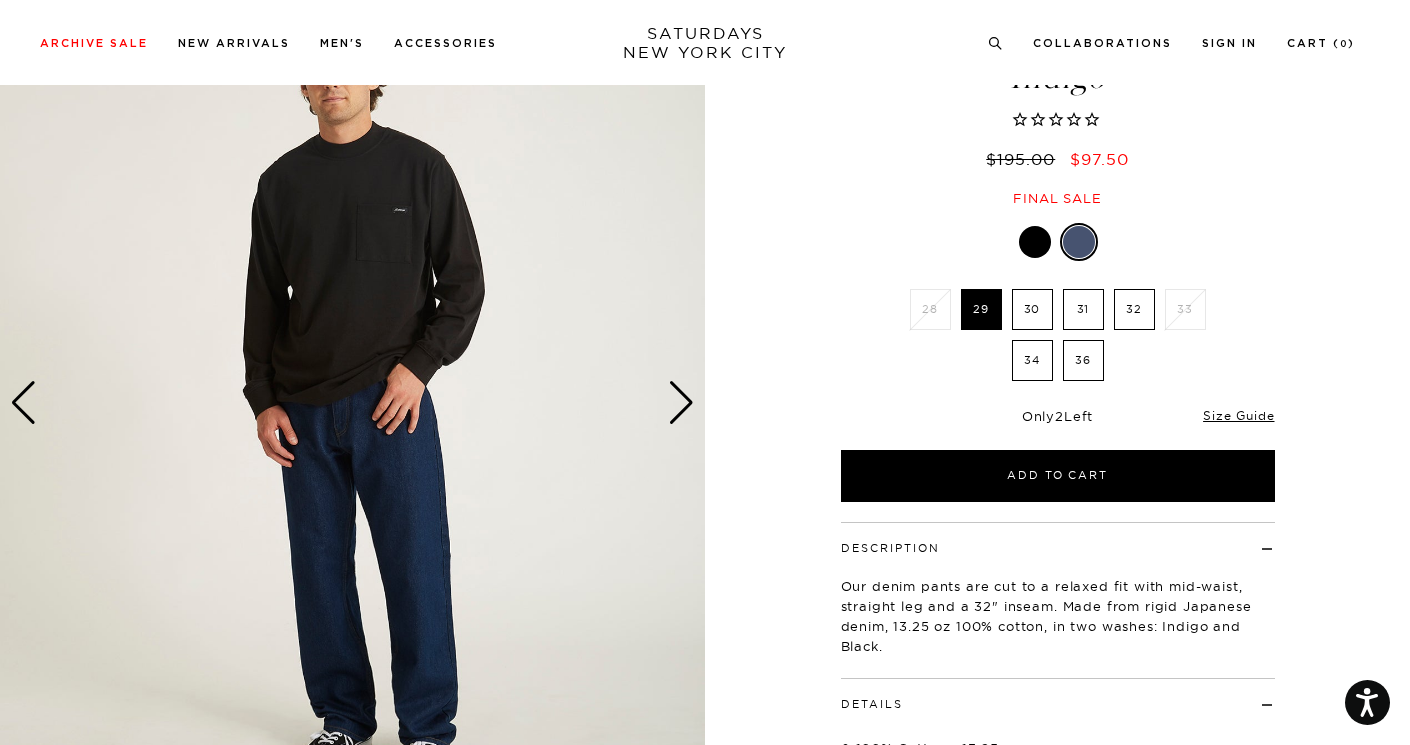 scroll, scrollTop: 136, scrollLeft: 0, axis: vertical 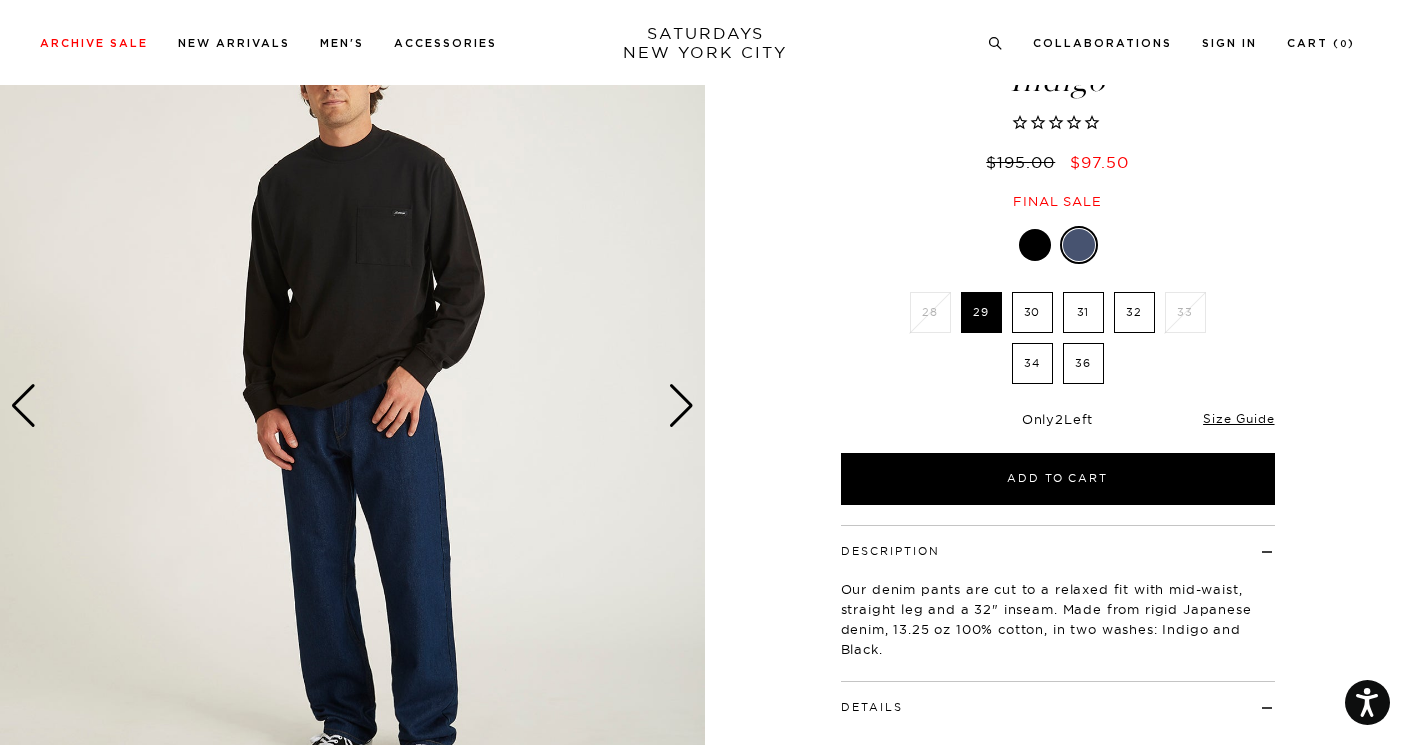 click at bounding box center [681, 406] 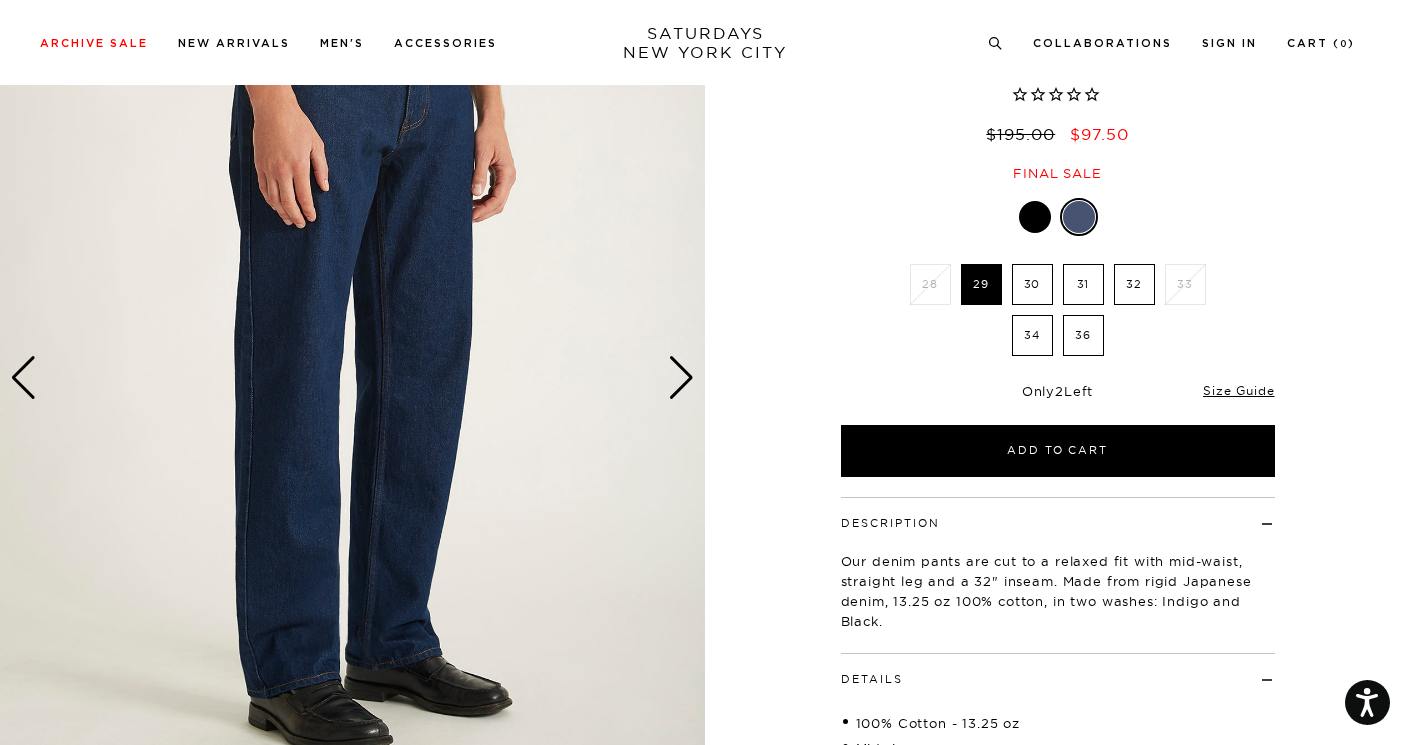 scroll, scrollTop: 136, scrollLeft: 0, axis: vertical 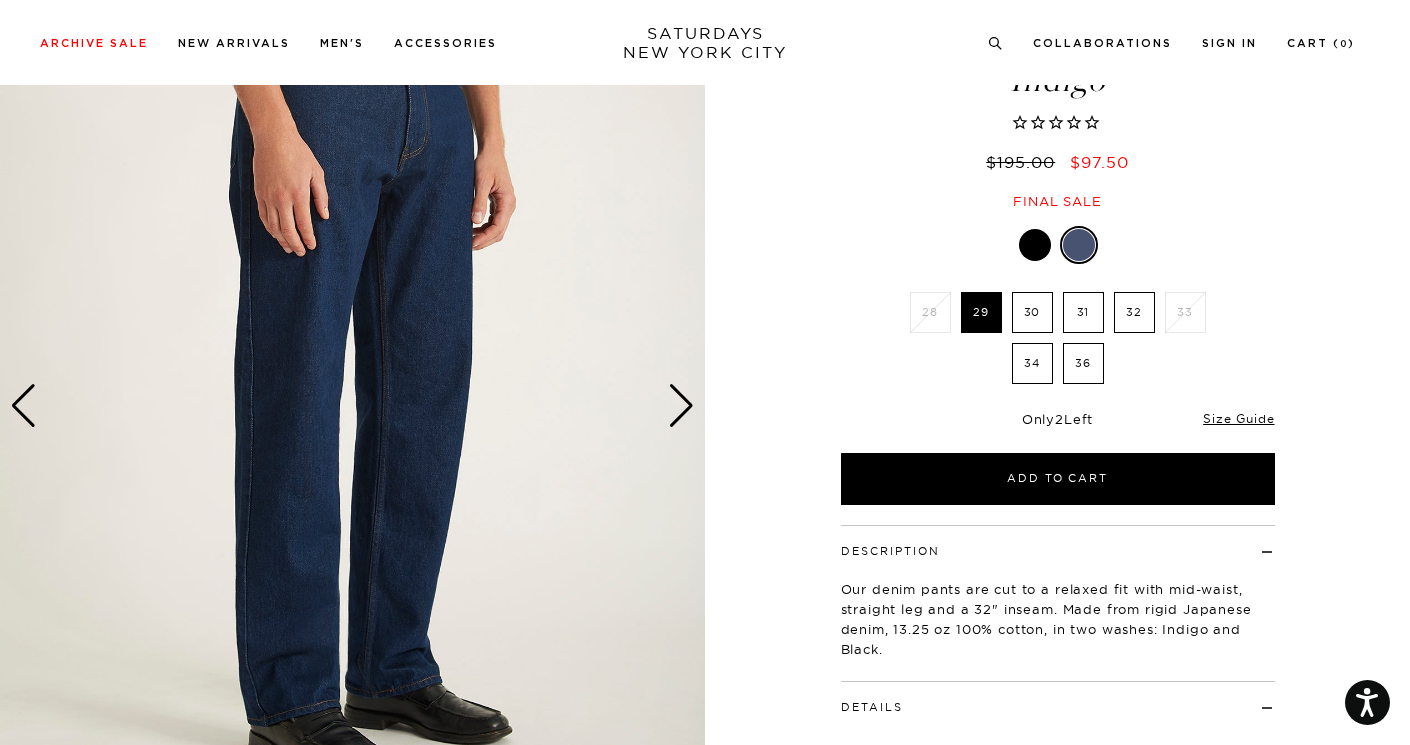 click at bounding box center (681, 406) 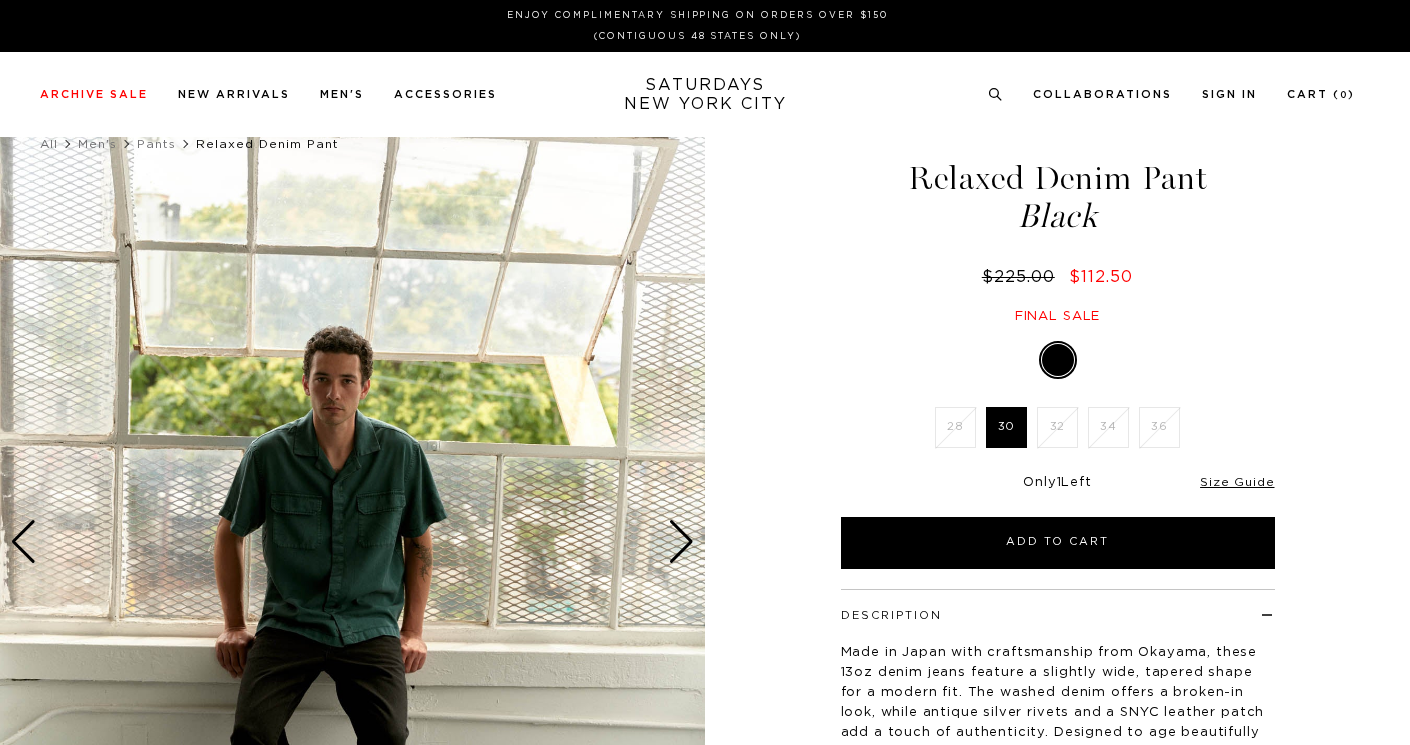 scroll, scrollTop: 0, scrollLeft: 0, axis: both 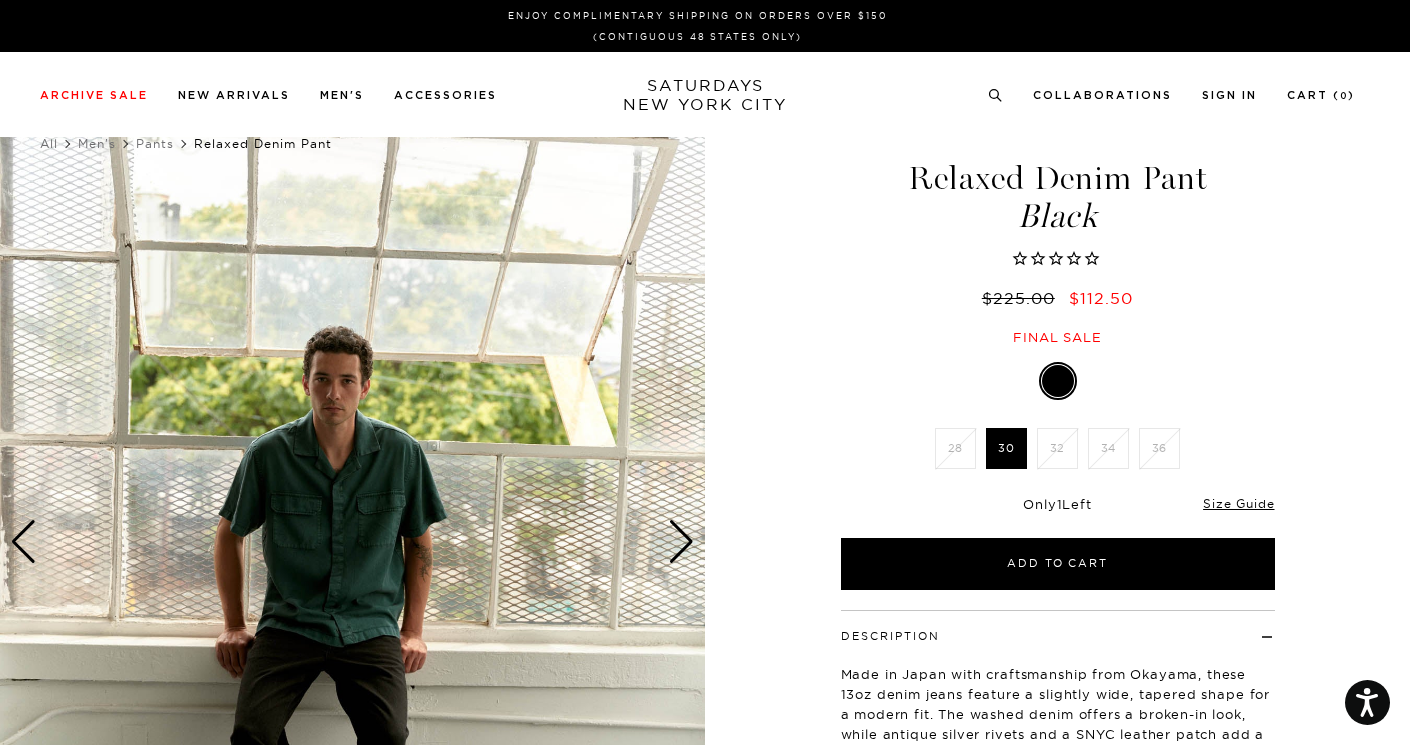 click at bounding box center (1058, 381) 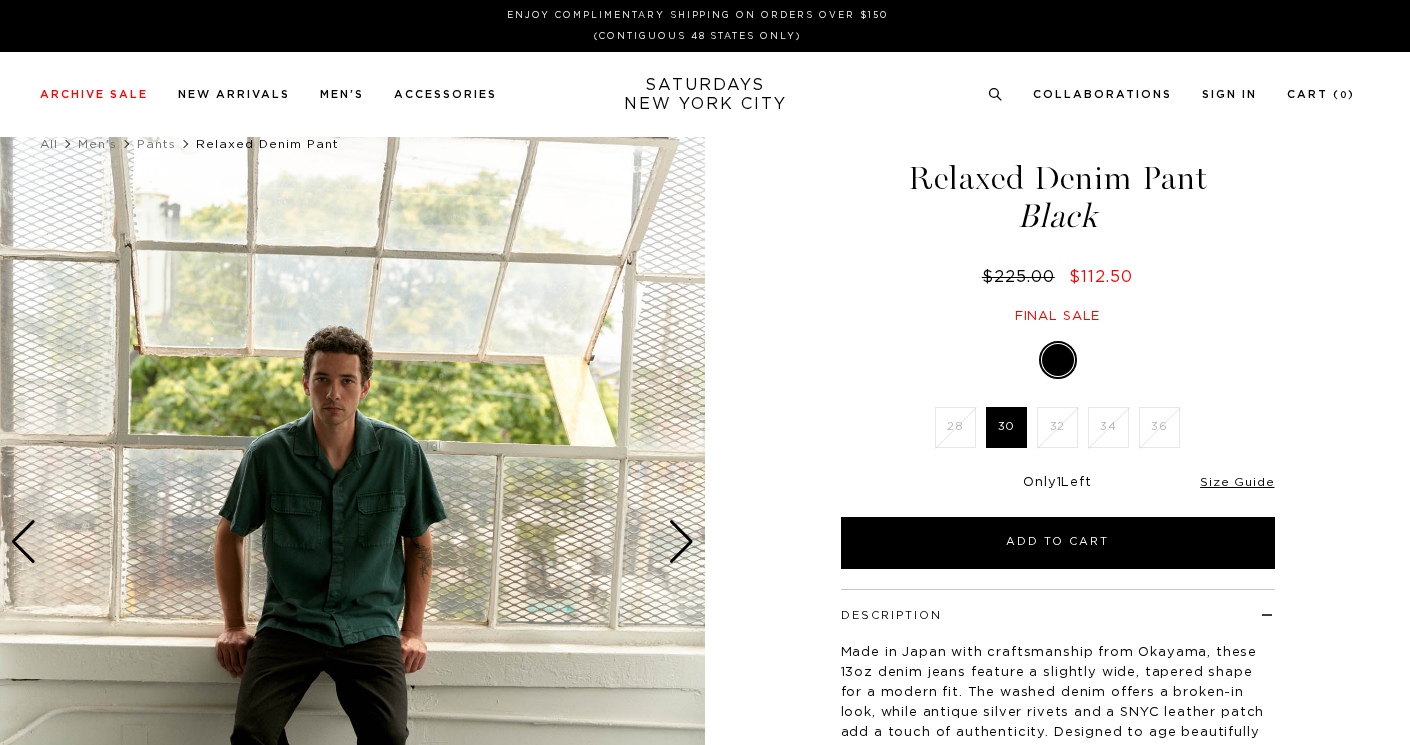 scroll, scrollTop: 0, scrollLeft: 0, axis: both 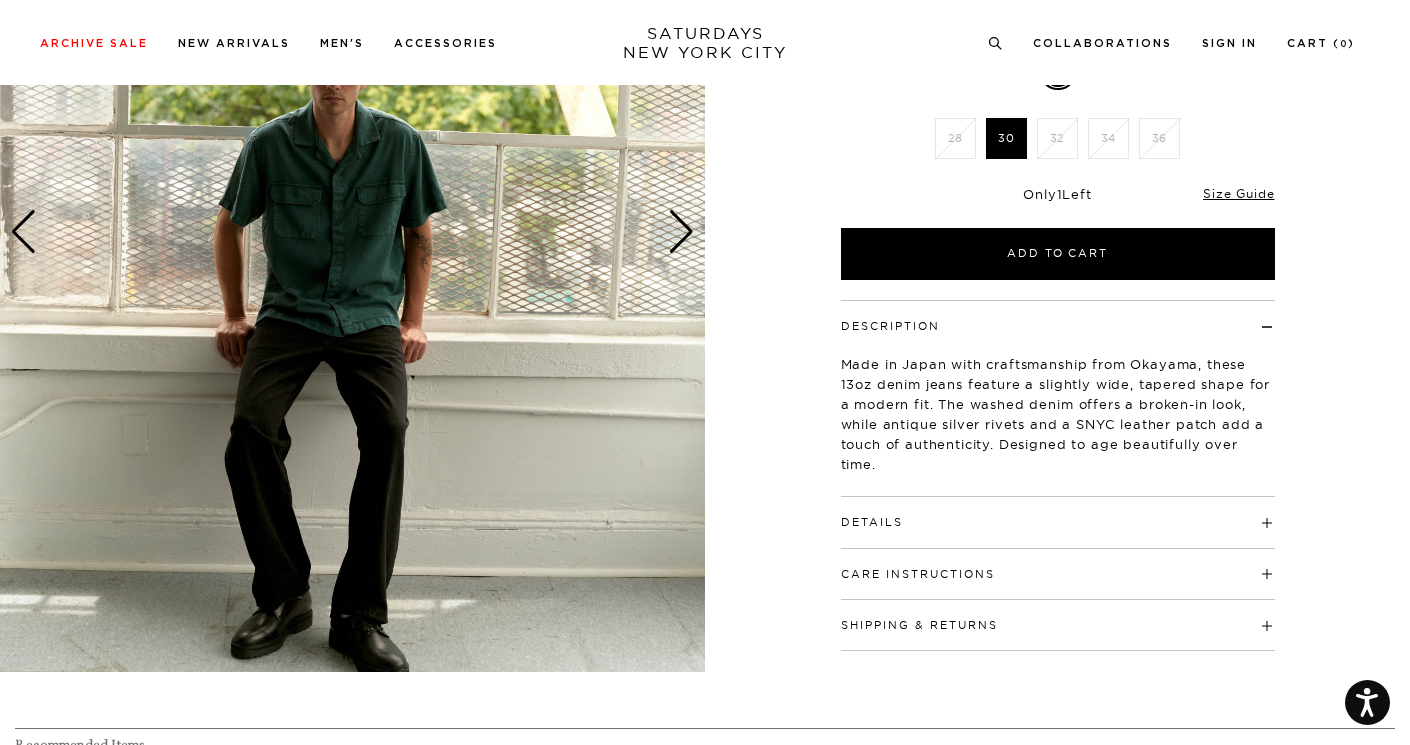 click on "1  /  5" at bounding box center [705, 231] 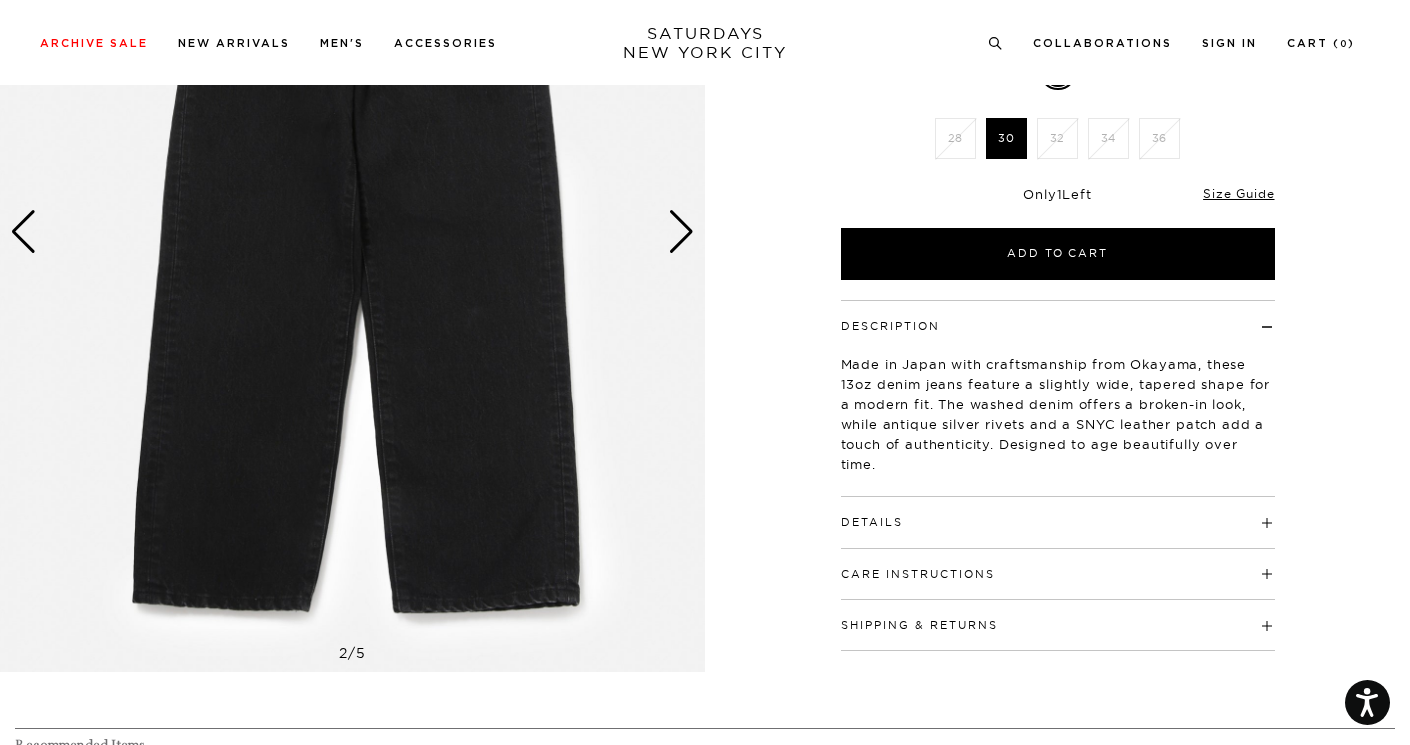 click at bounding box center (681, 232) 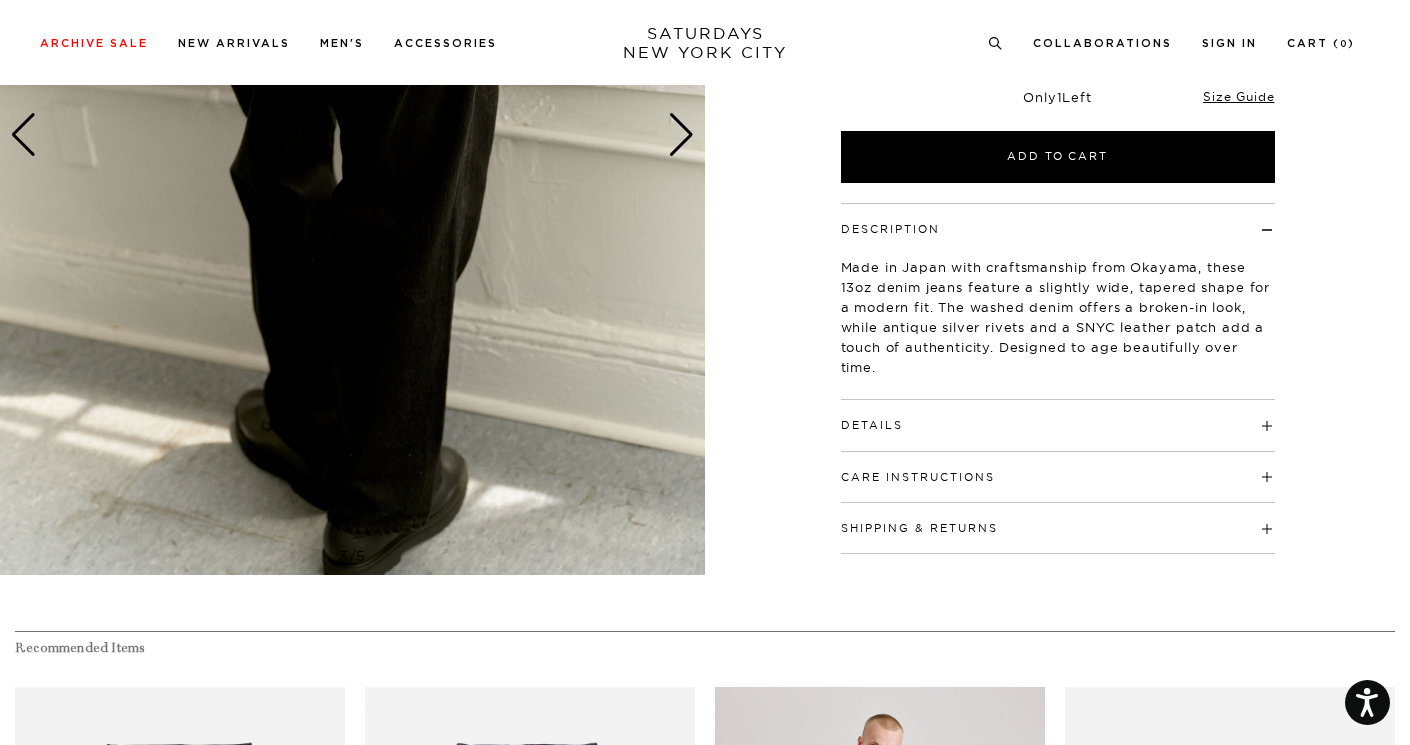 scroll, scrollTop: 961, scrollLeft: 2, axis: both 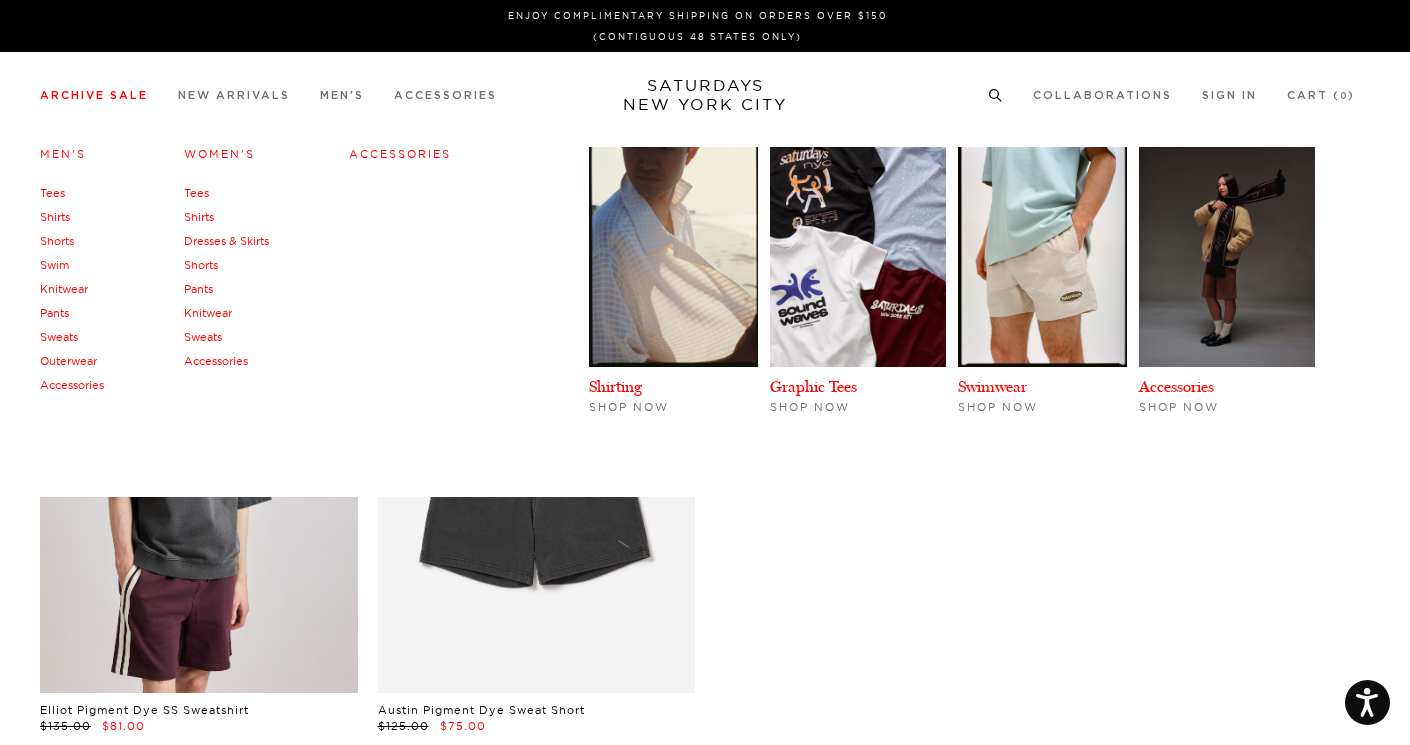click on "Sweats" at bounding box center (59, 337) 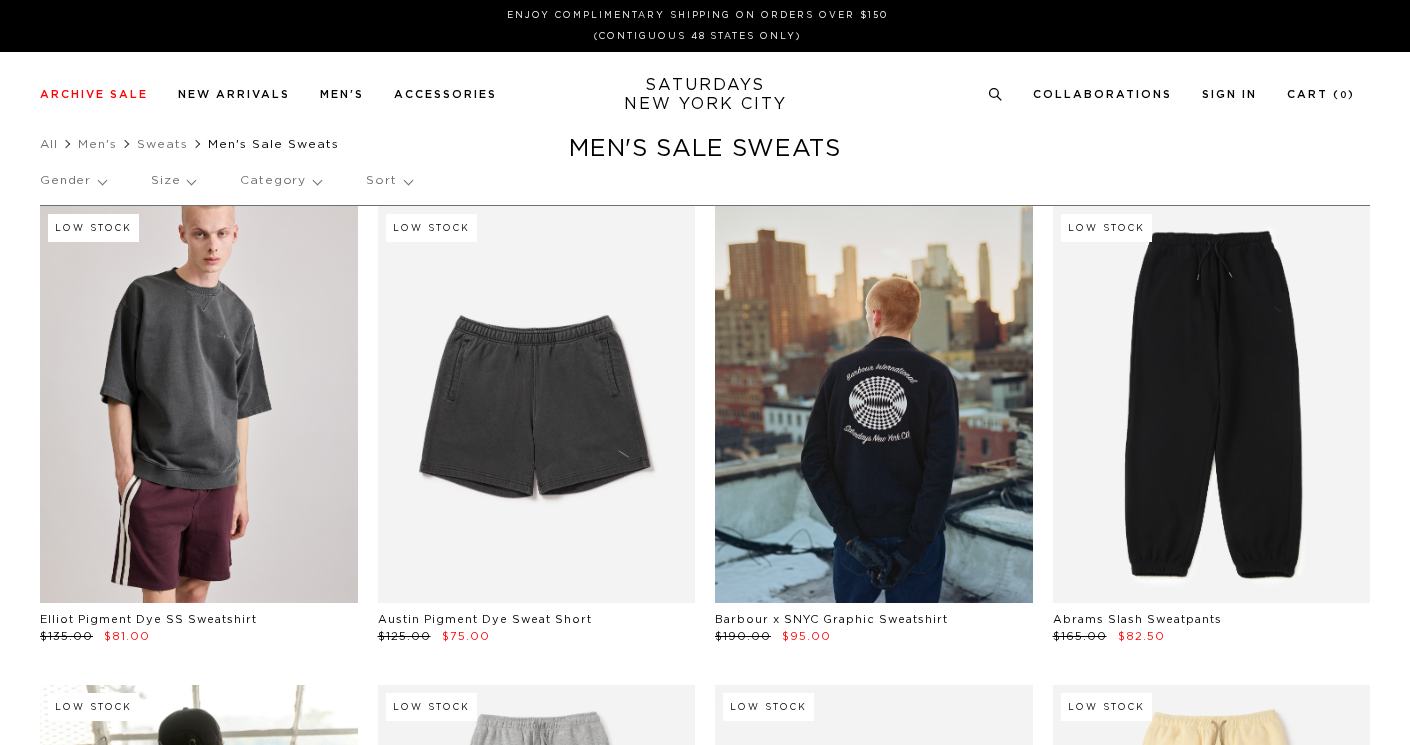 scroll, scrollTop: 0, scrollLeft: 0, axis: both 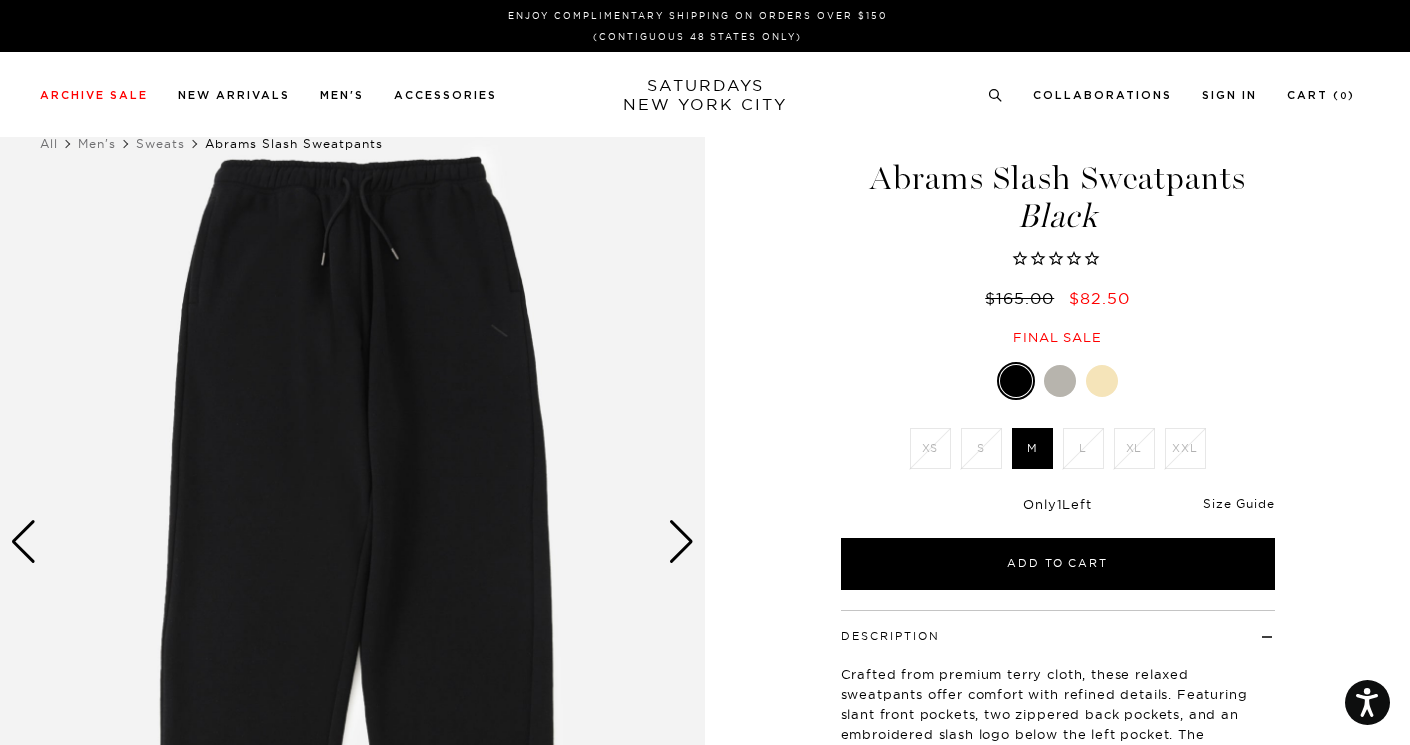 click on "Size Guide" at bounding box center [1238, 503] 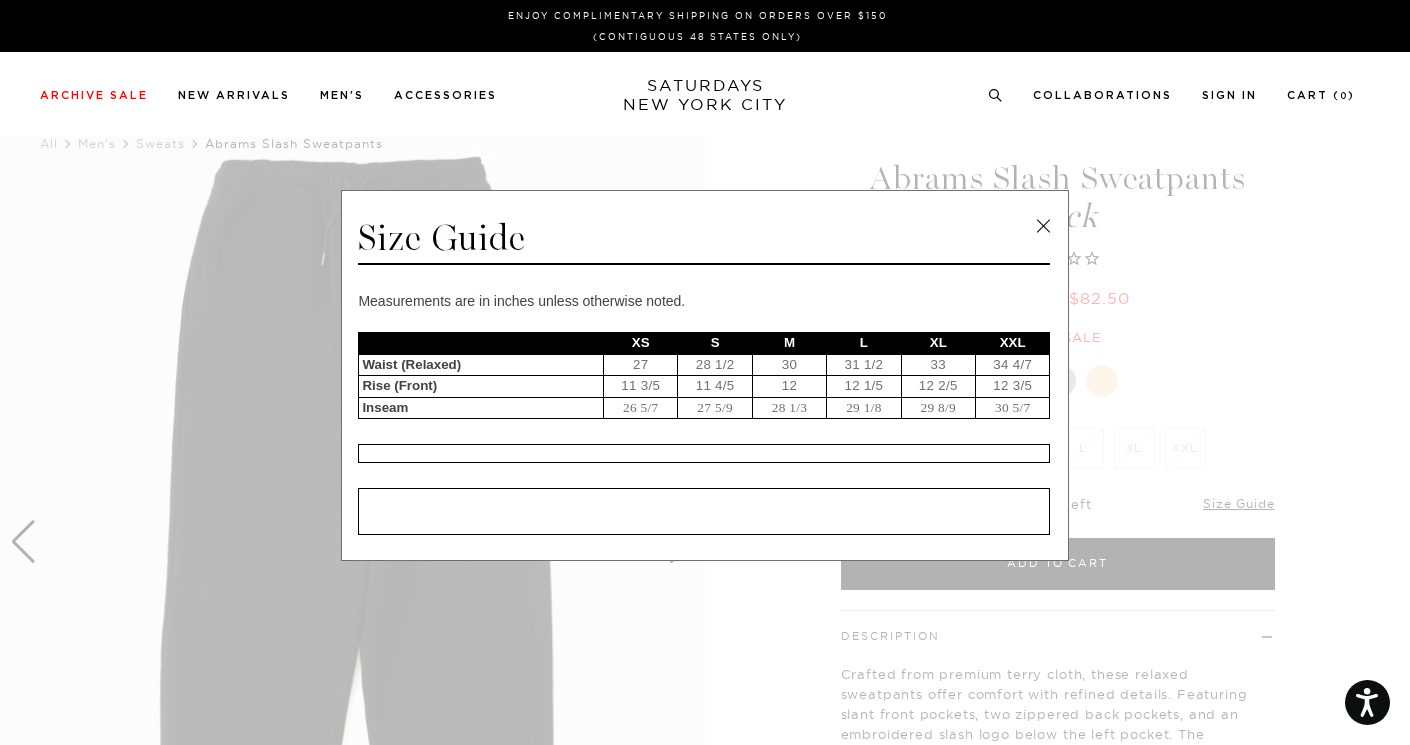 click at bounding box center (1043, 226) 